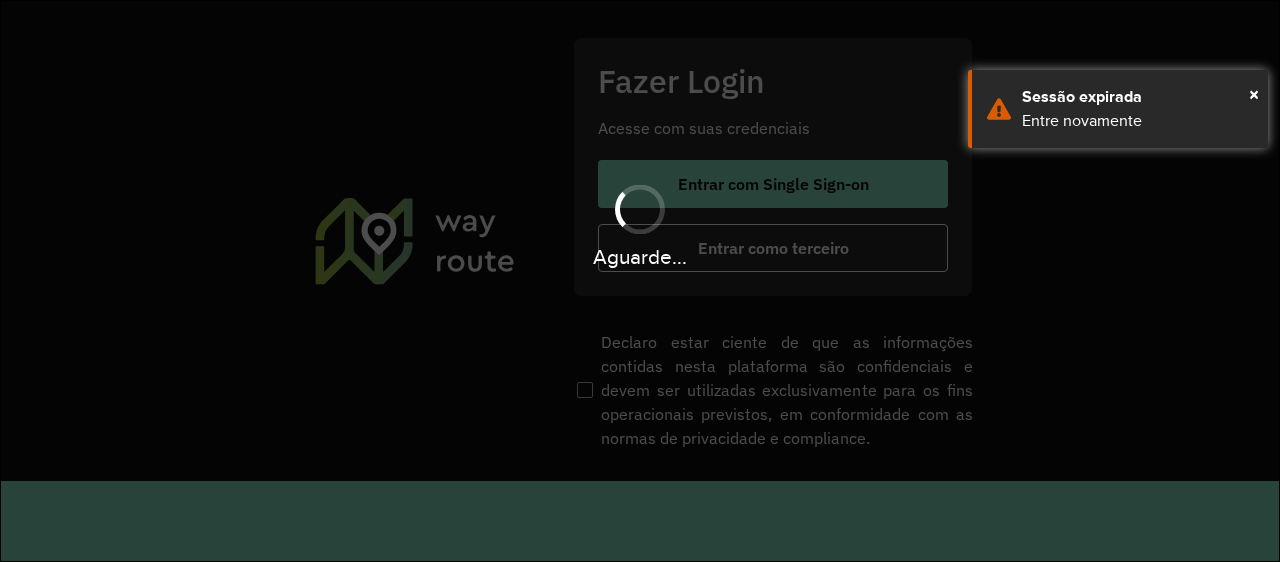 scroll, scrollTop: 0, scrollLeft: 0, axis: both 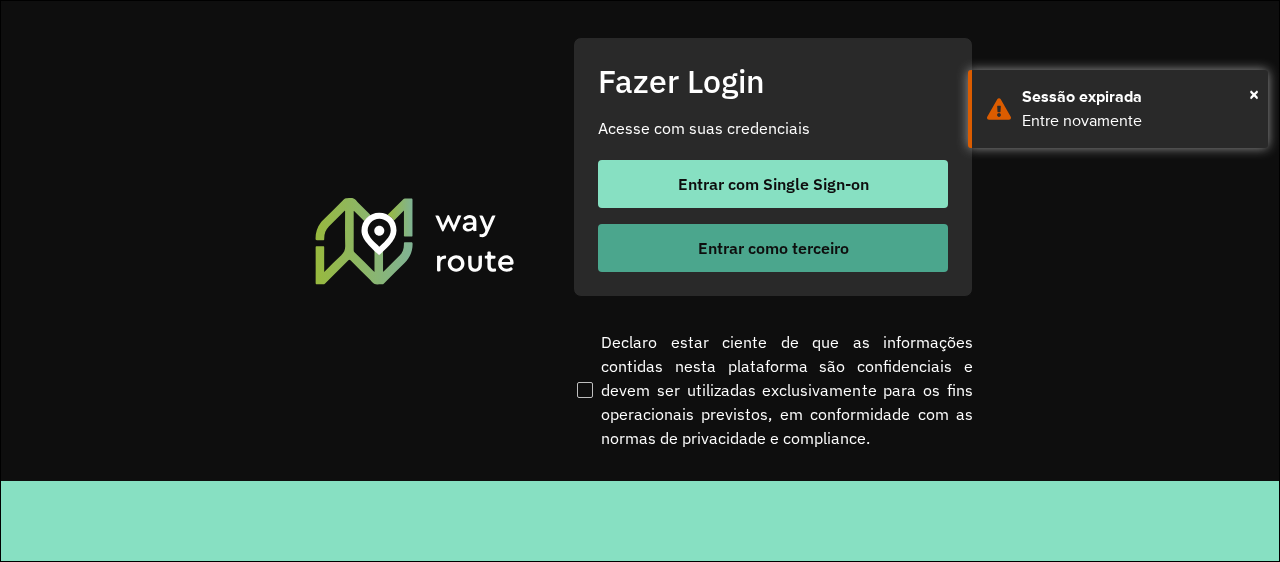 click on "Entrar como terceiro" at bounding box center [773, 248] 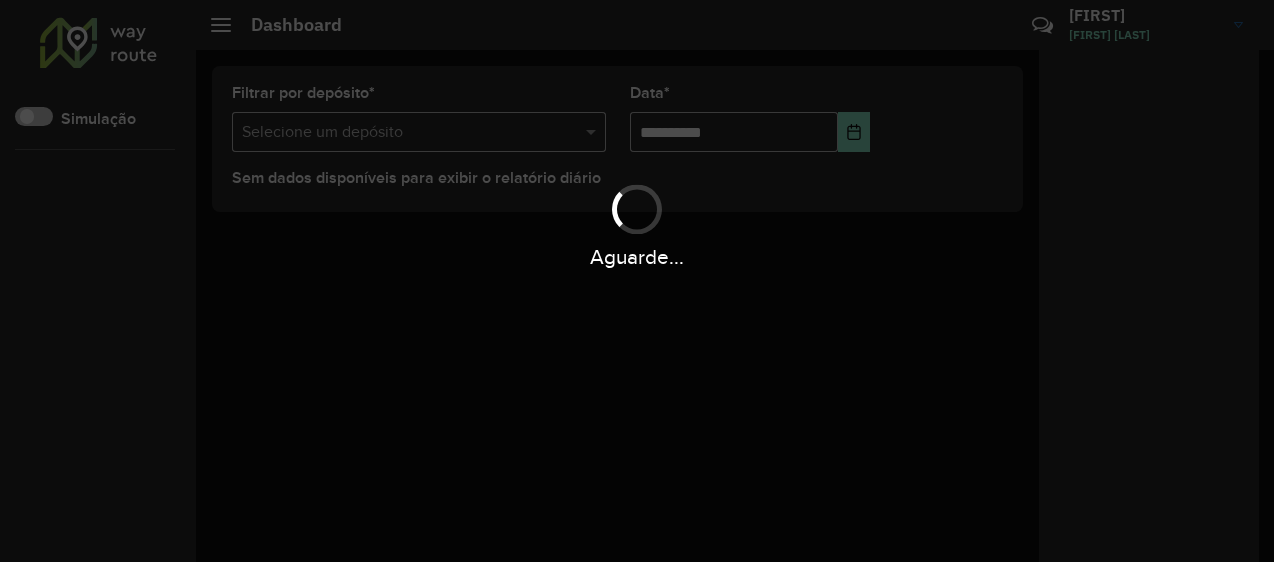scroll, scrollTop: 0, scrollLeft: 0, axis: both 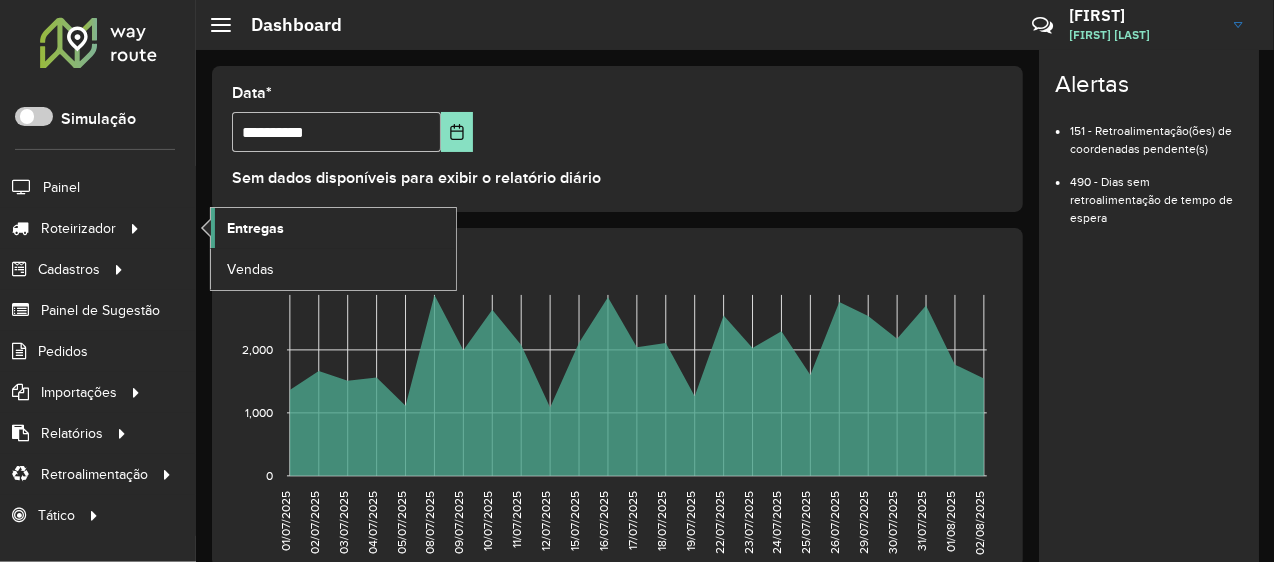 click on "Entregas" 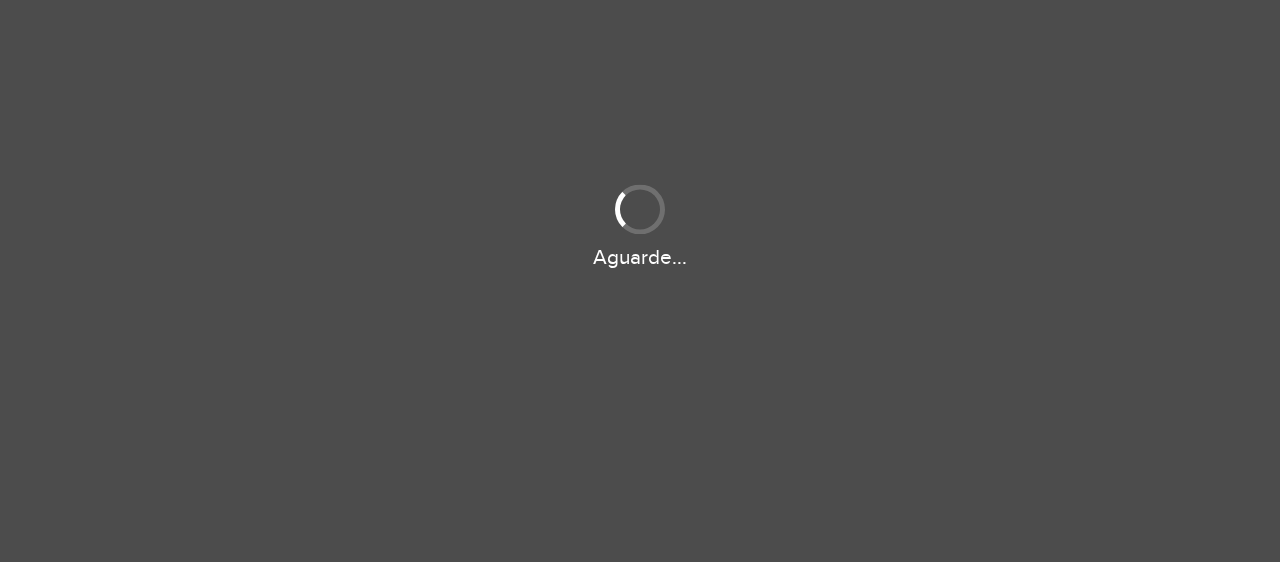 scroll, scrollTop: 0, scrollLeft: 0, axis: both 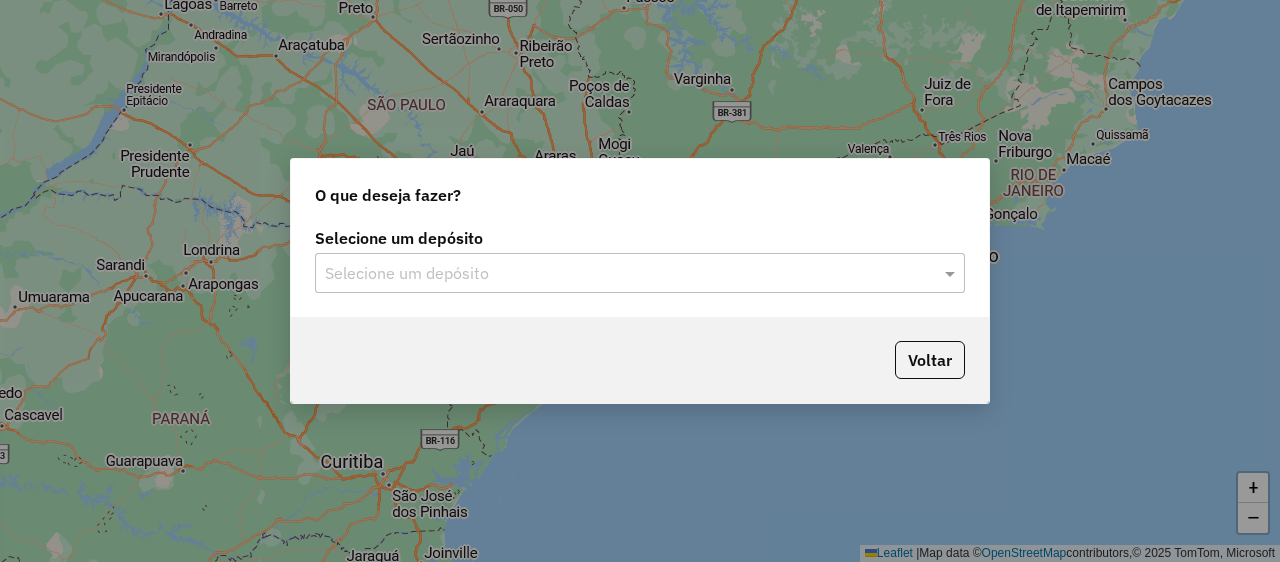 click 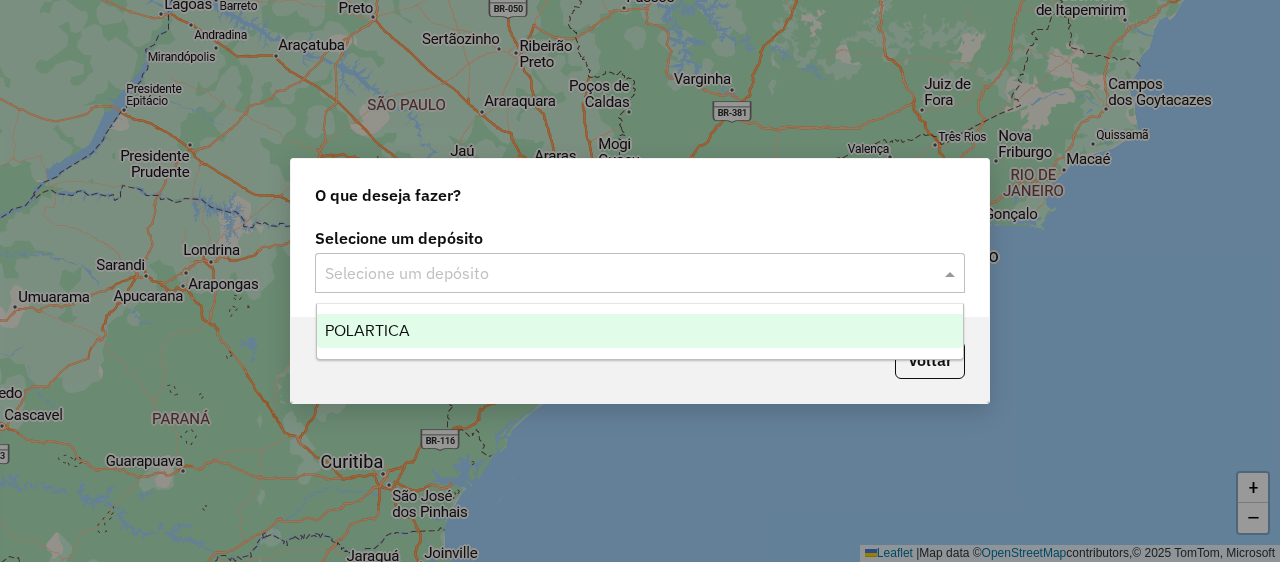 drag, startPoint x: 412, startPoint y: 353, endPoint x: 413, endPoint y: 341, distance: 12.0415945 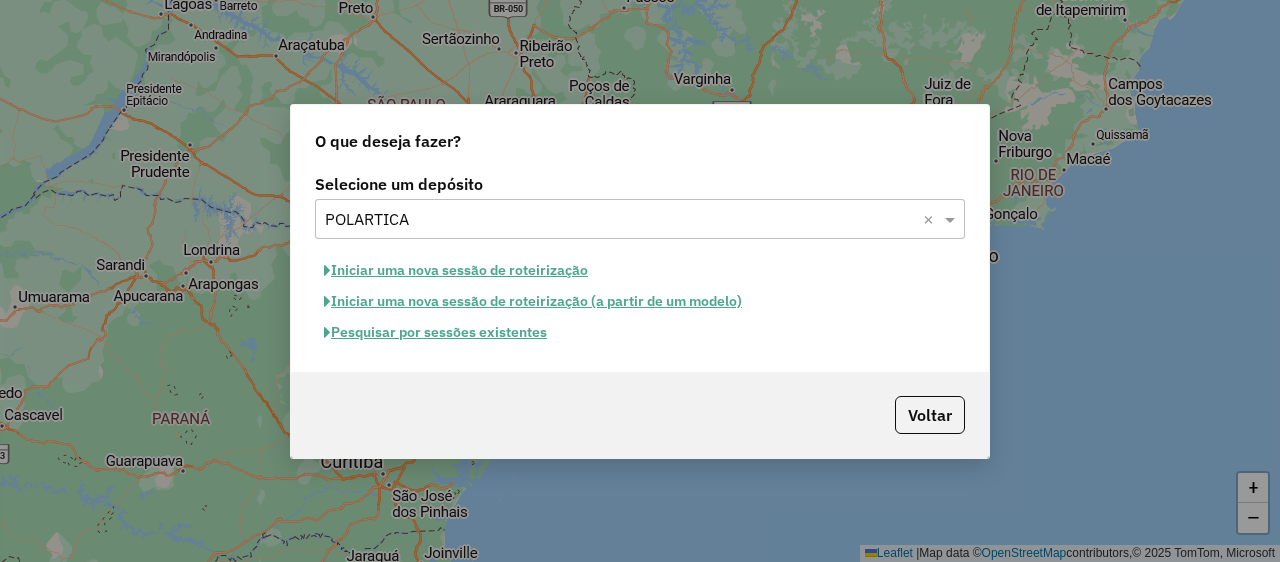 click on "Pesquisar por sessões existentes" 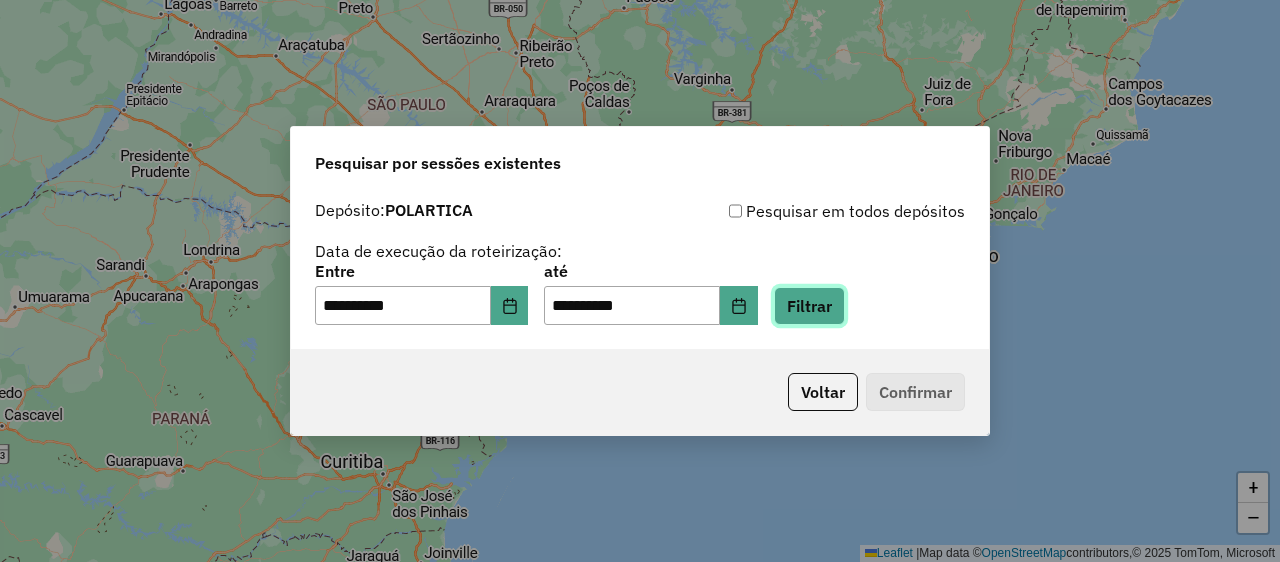click on "Filtrar" 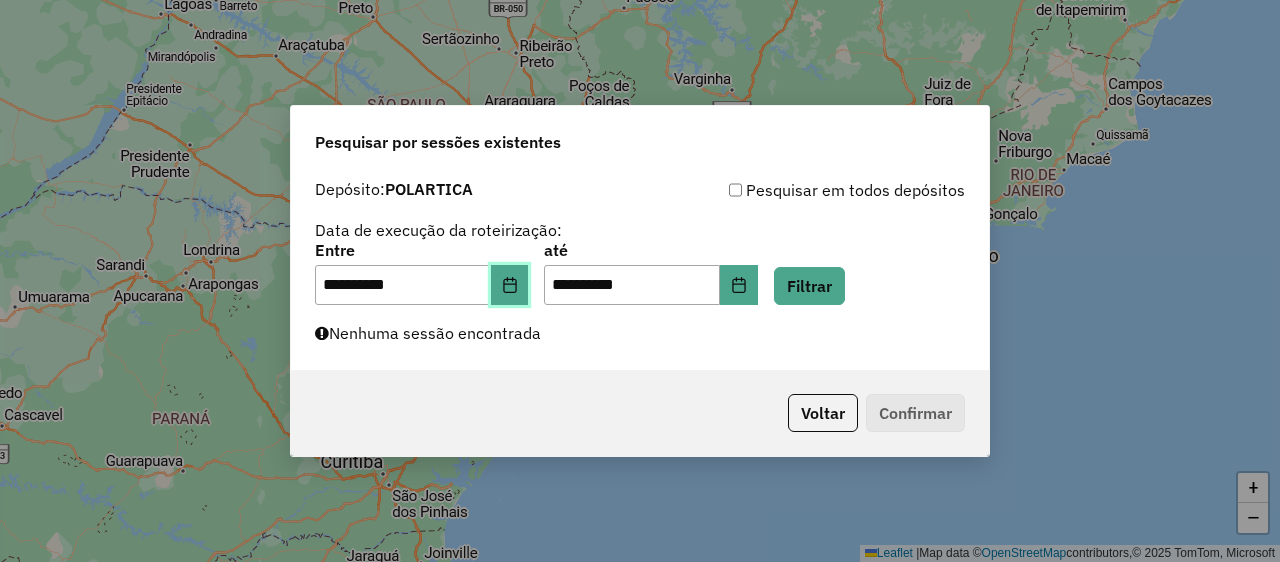 click at bounding box center [510, 285] 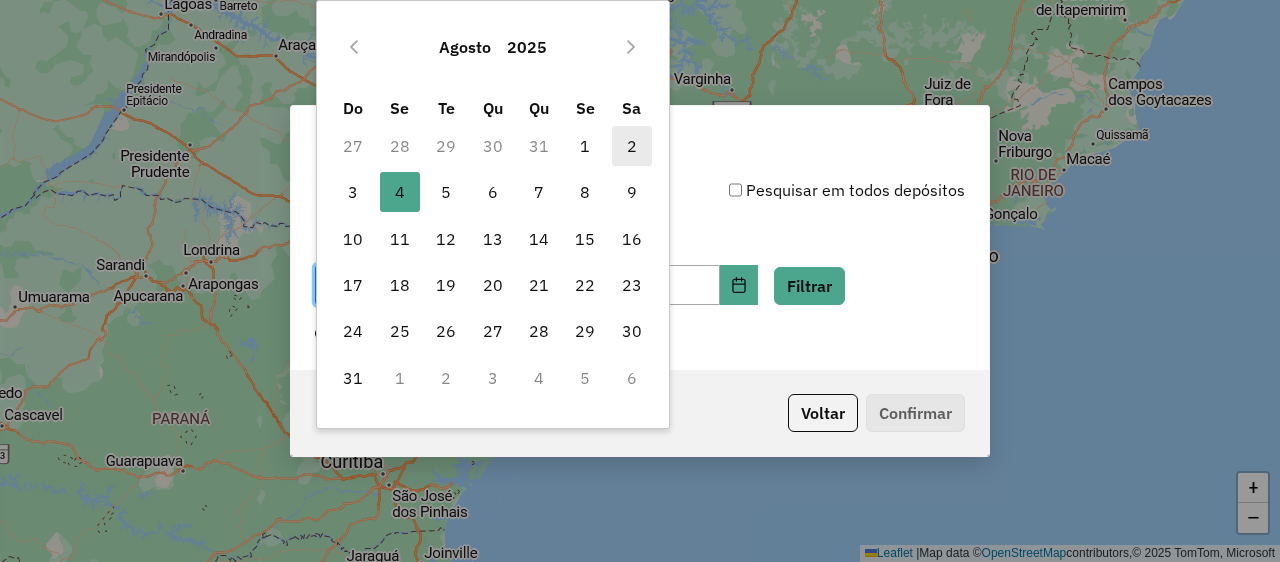 click on "2" at bounding box center [632, 146] 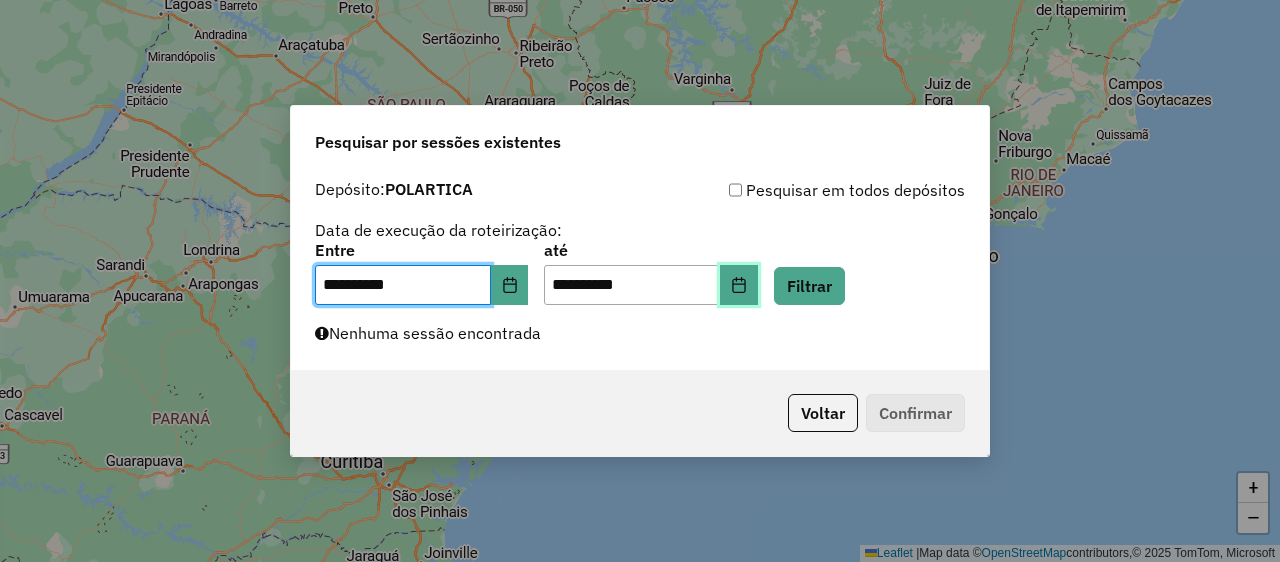 click 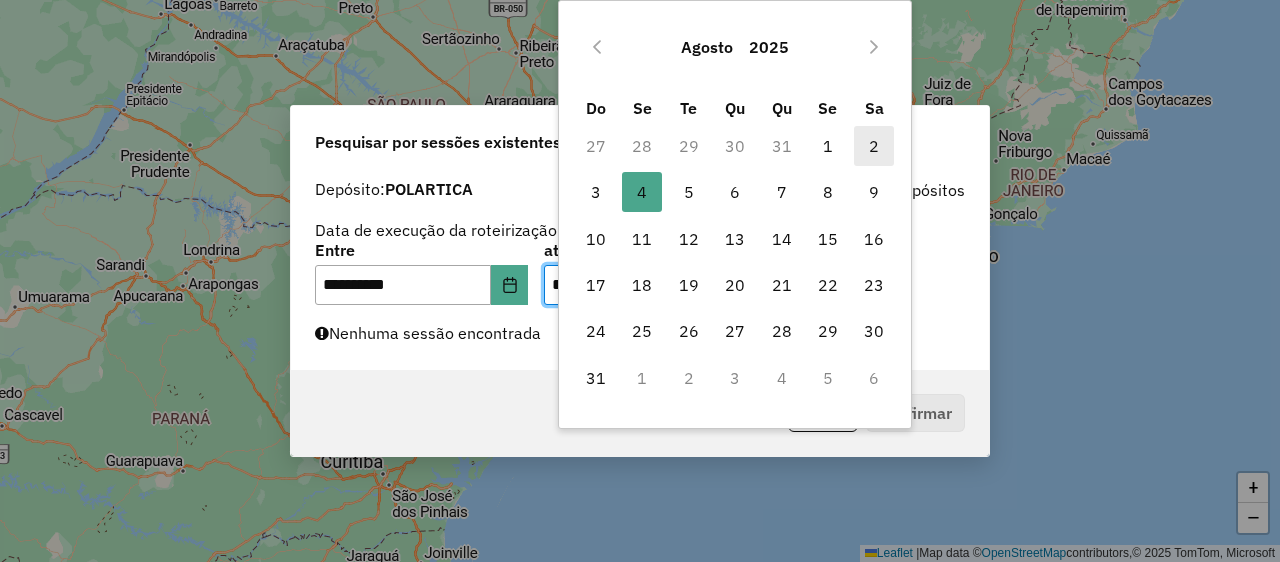 click on "2" at bounding box center [874, 146] 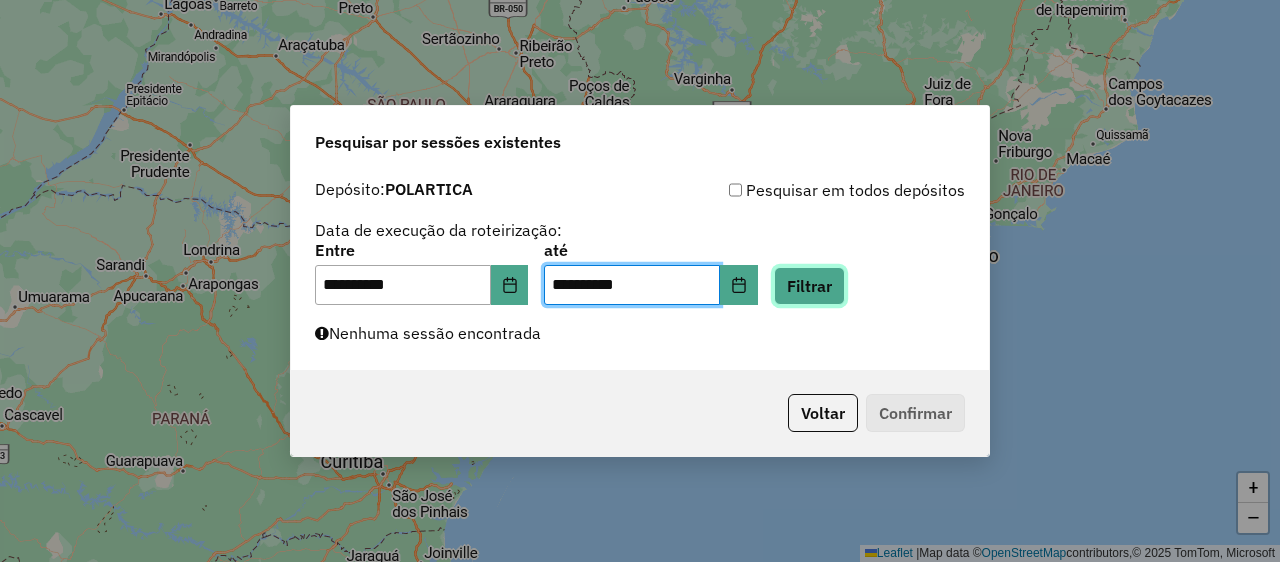 click on "Filtrar" 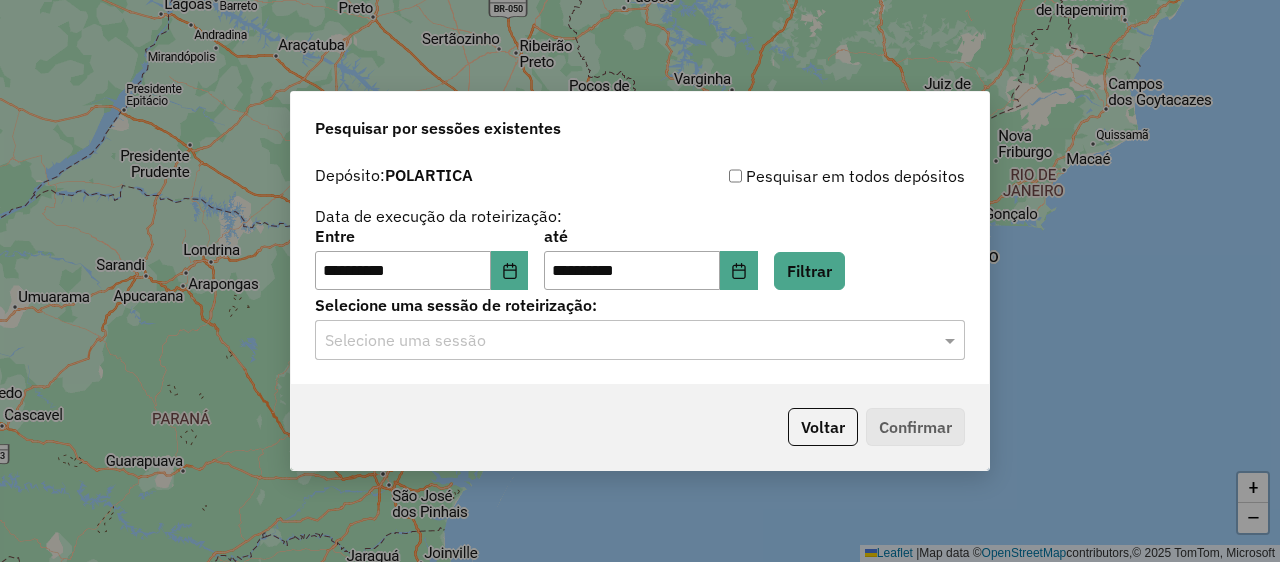 click 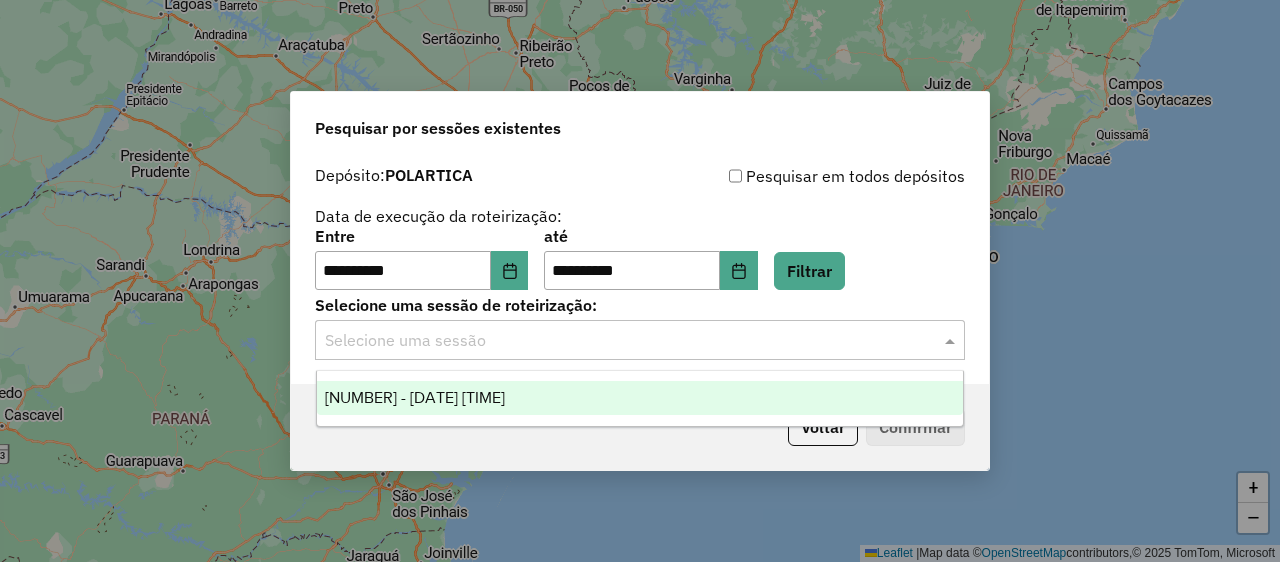 click on "973712 - 02/08/2025 17:13" at bounding box center (415, 397) 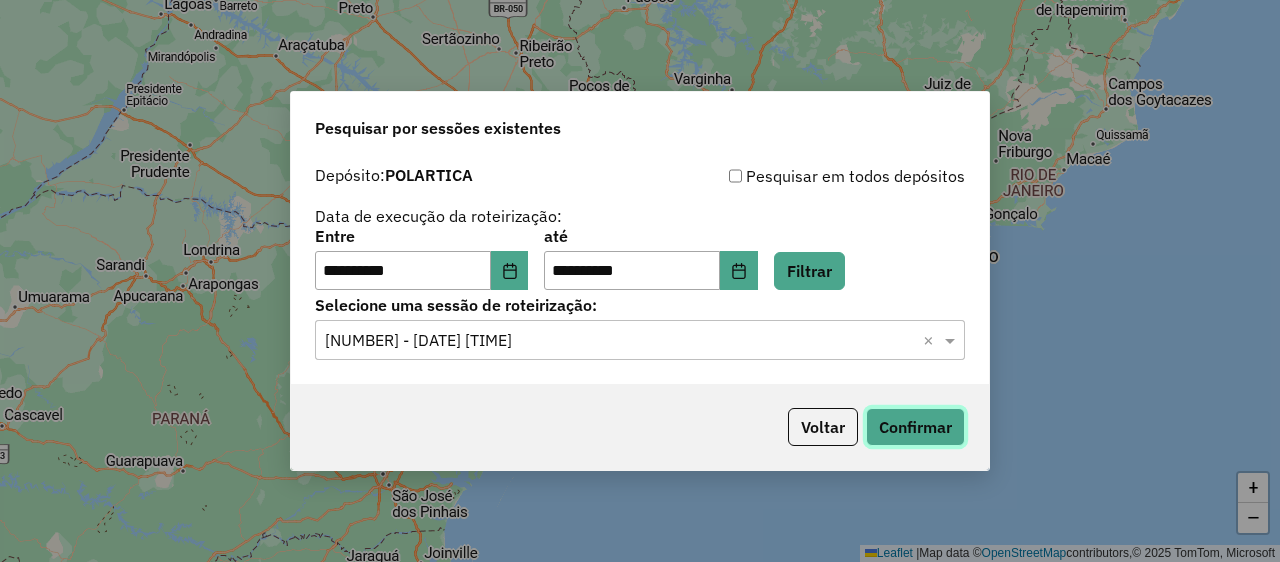 click on "Confirmar" 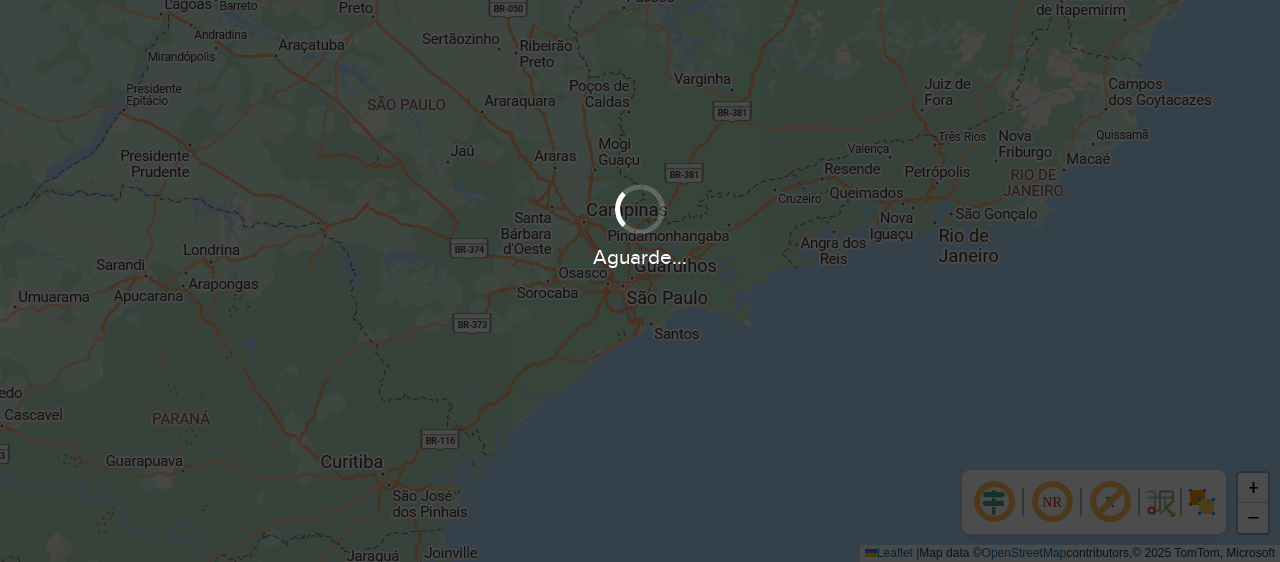 scroll, scrollTop: 0, scrollLeft: 0, axis: both 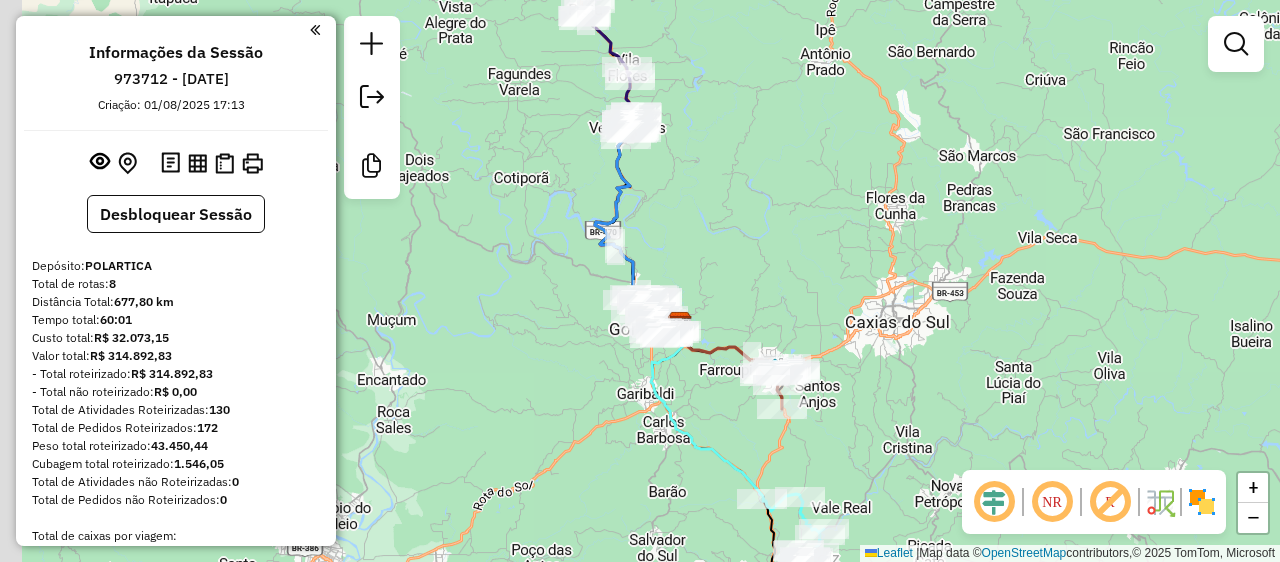 drag, startPoint x: 816, startPoint y: 303, endPoint x: 852, endPoint y: 382, distance: 86.815895 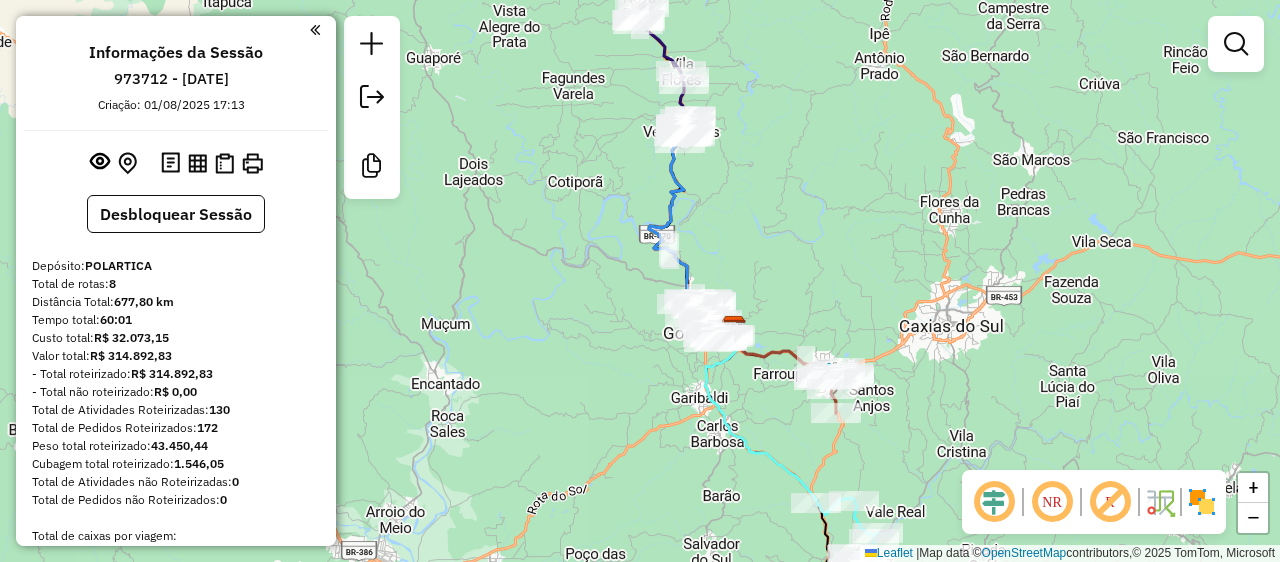 drag, startPoint x: 749, startPoint y: 298, endPoint x: 803, endPoint y: 302, distance: 54.147945 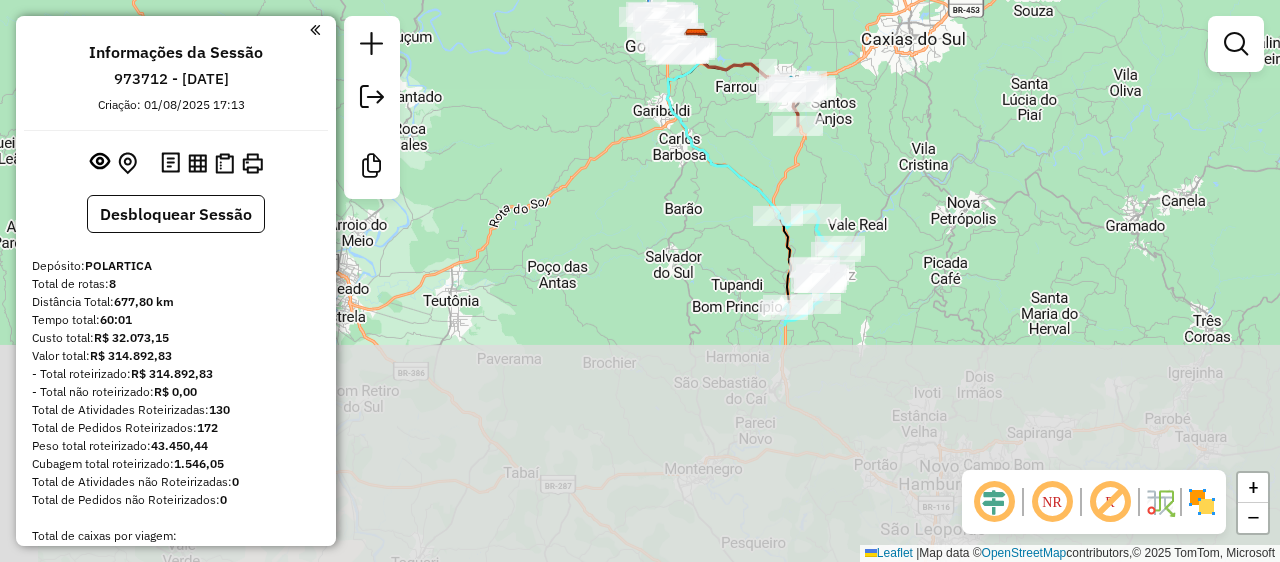 drag, startPoint x: 1004, startPoint y: 398, endPoint x: 916, endPoint y: 146, distance: 266.92322 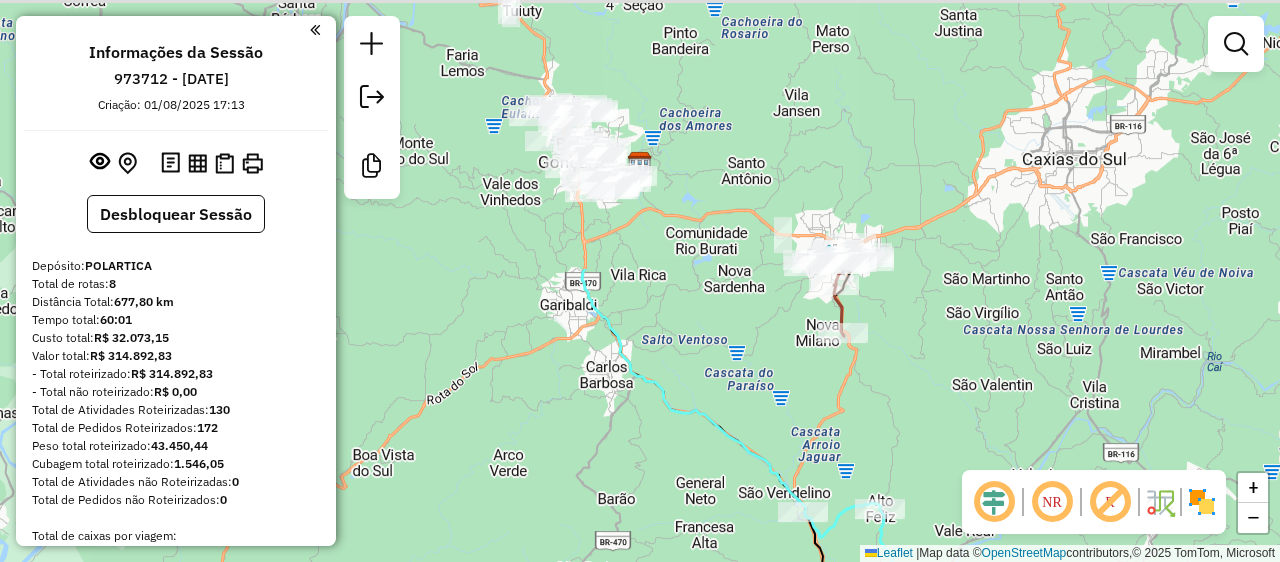 drag, startPoint x: 941, startPoint y: 82, endPoint x: 972, endPoint y: 343, distance: 262.83453 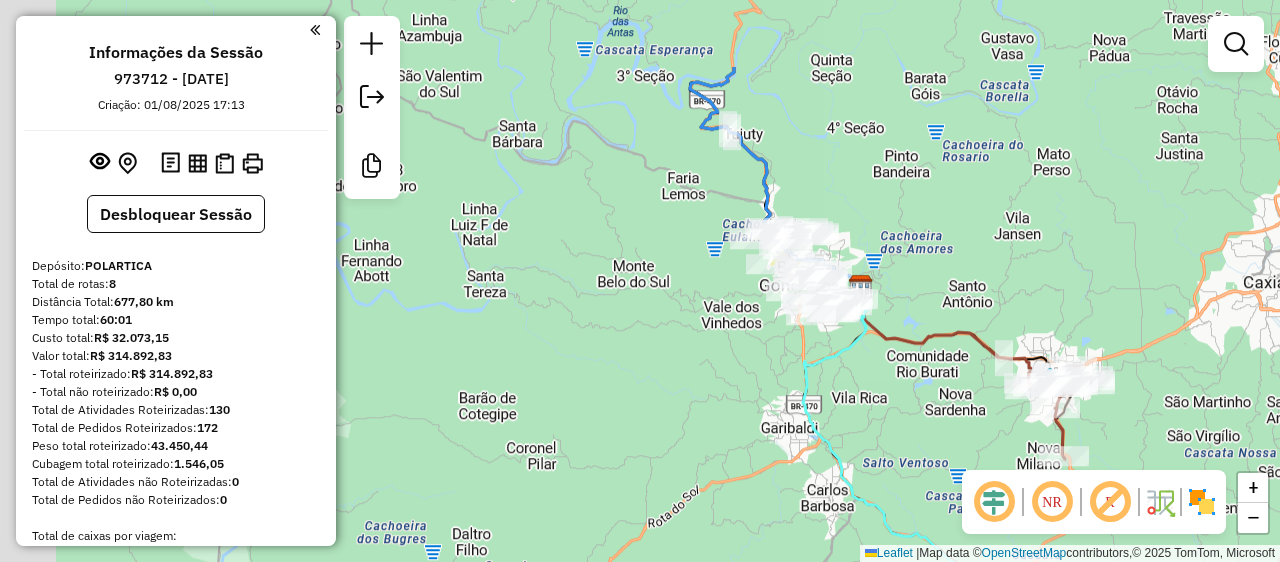 drag, startPoint x: 720, startPoint y: 103, endPoint x: 953, endPoint y: 231, distance: 265.84393 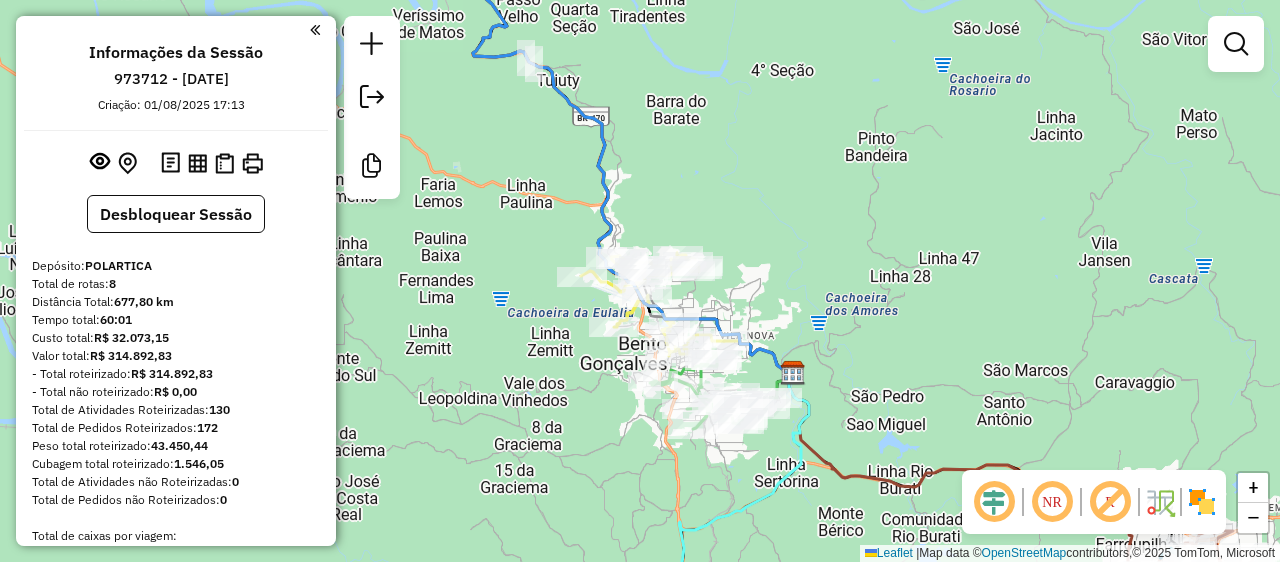drag, startPoint x: 676, startPoint y: 77, endPoint x: 875, endPoint y: 331, distance: 322.67166 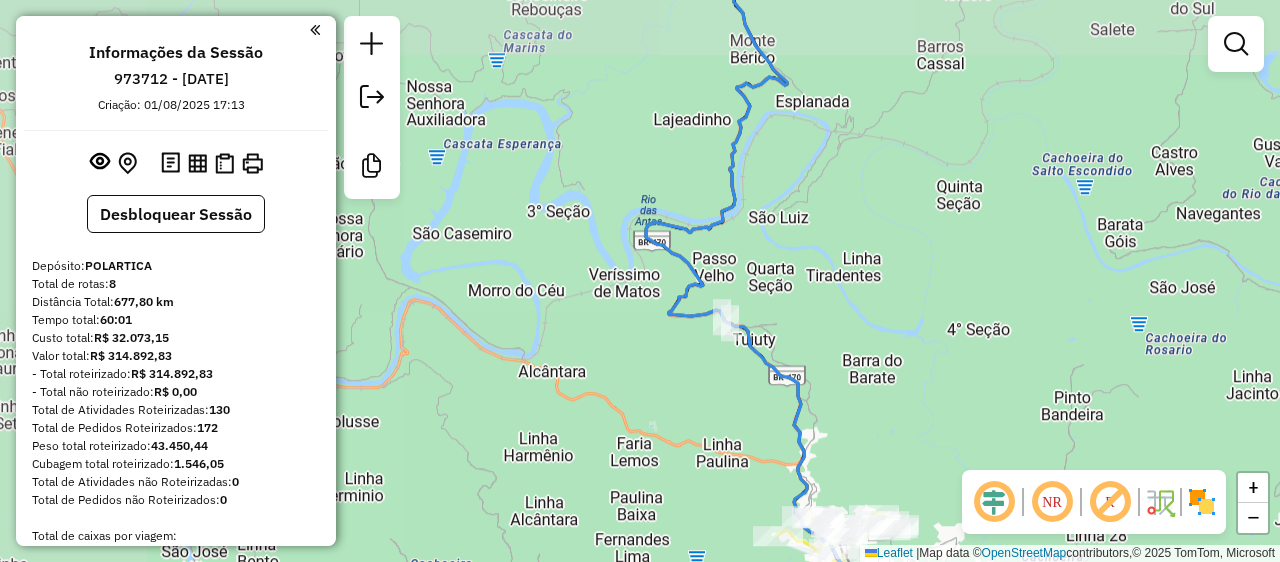 drag, startPoint x: 842, startPoint y: 223, endPoint x: 863, endPoint y: 380, distance: 158.39824 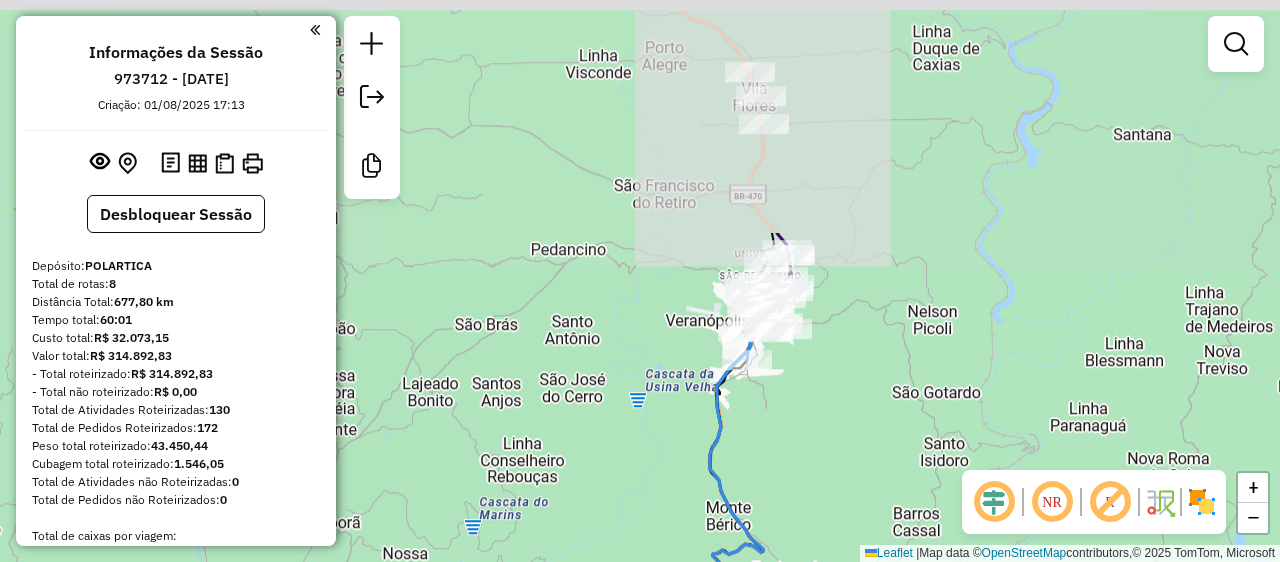 drag, startPoint x: 892, startPoint y: 122, endPoint x: 856, endPoint y: 412, distance: 292.22595 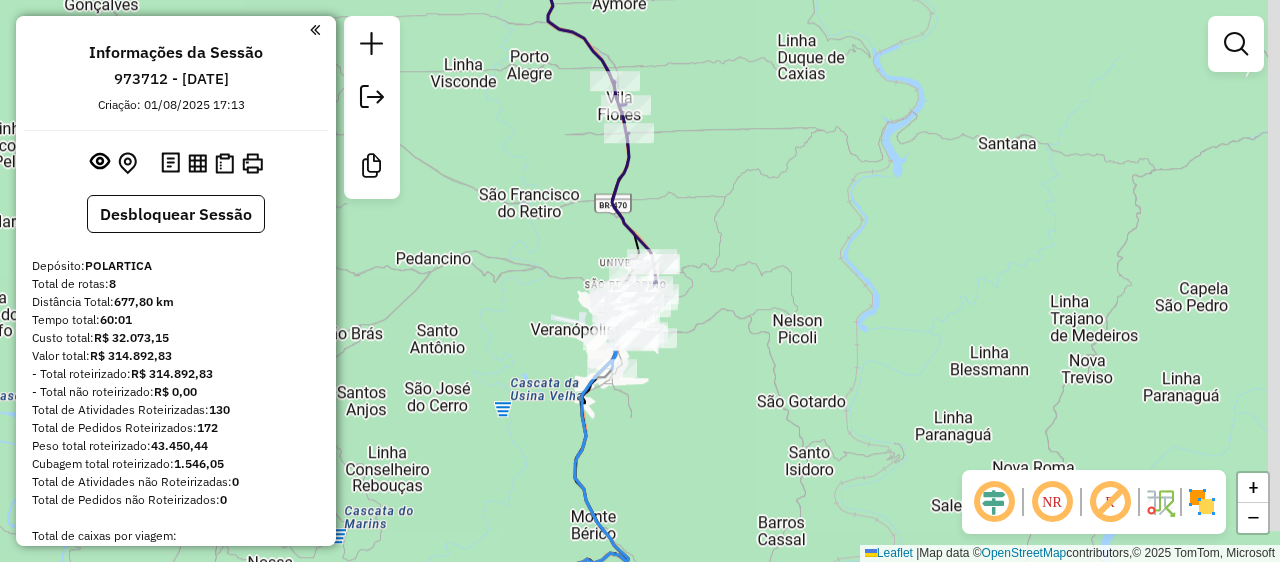 drag, startPoint x: 888, startPoint y: 201, endPoint x: 755, endPoint y: 209, distance: 133.24039 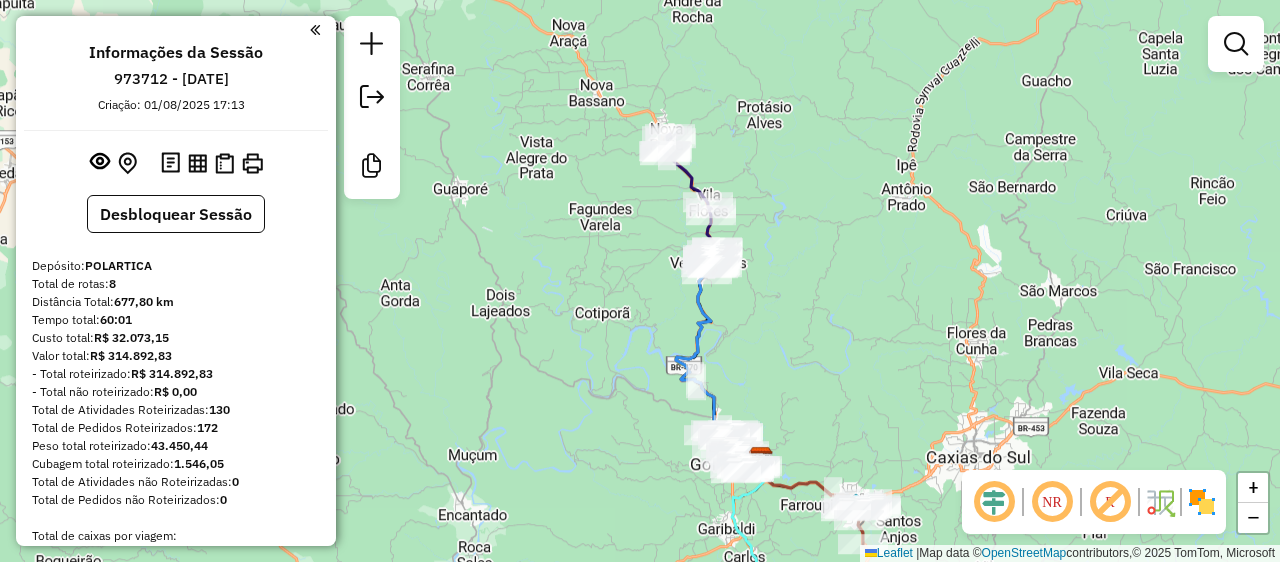 drag, startPoint x: 802, startPoint y: 133, endPoint x: 804, endPoint y: 145, distance: 12.165525 